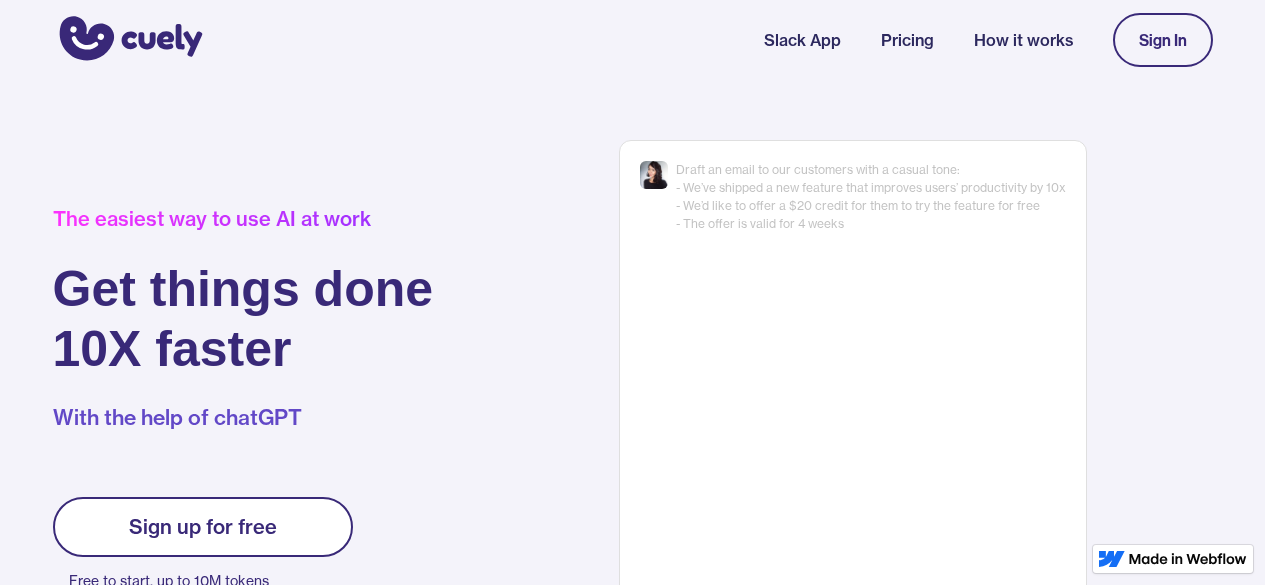 scroll, scrollTop: 0, scrollLeft: 0, axis: both 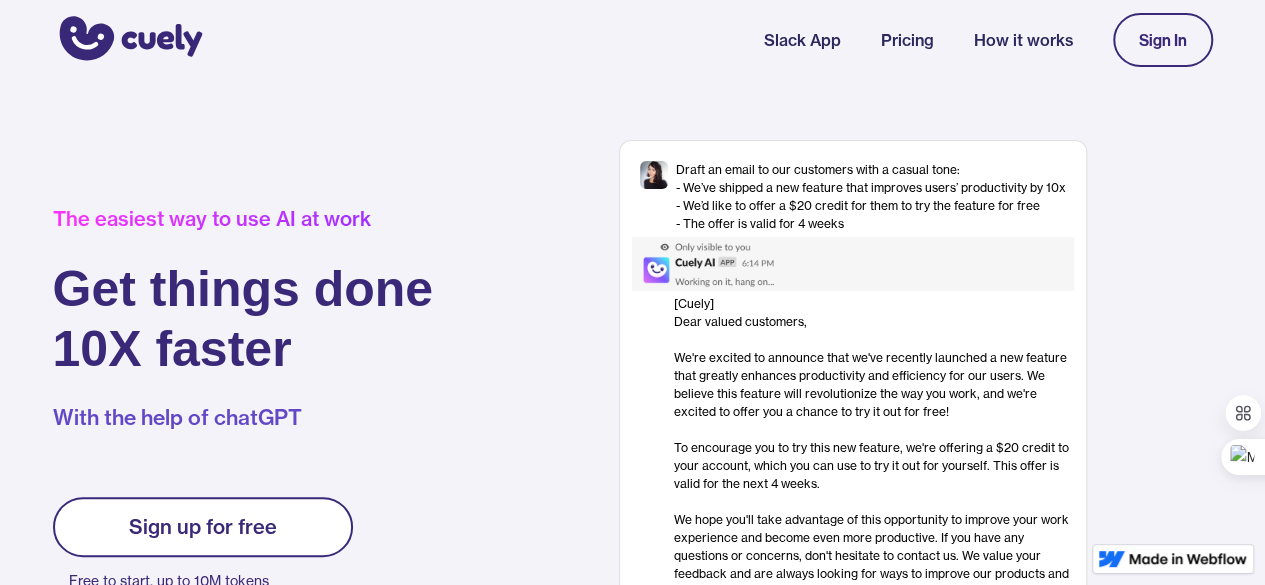 click on "Pricing" at bounding box center (907, 40) 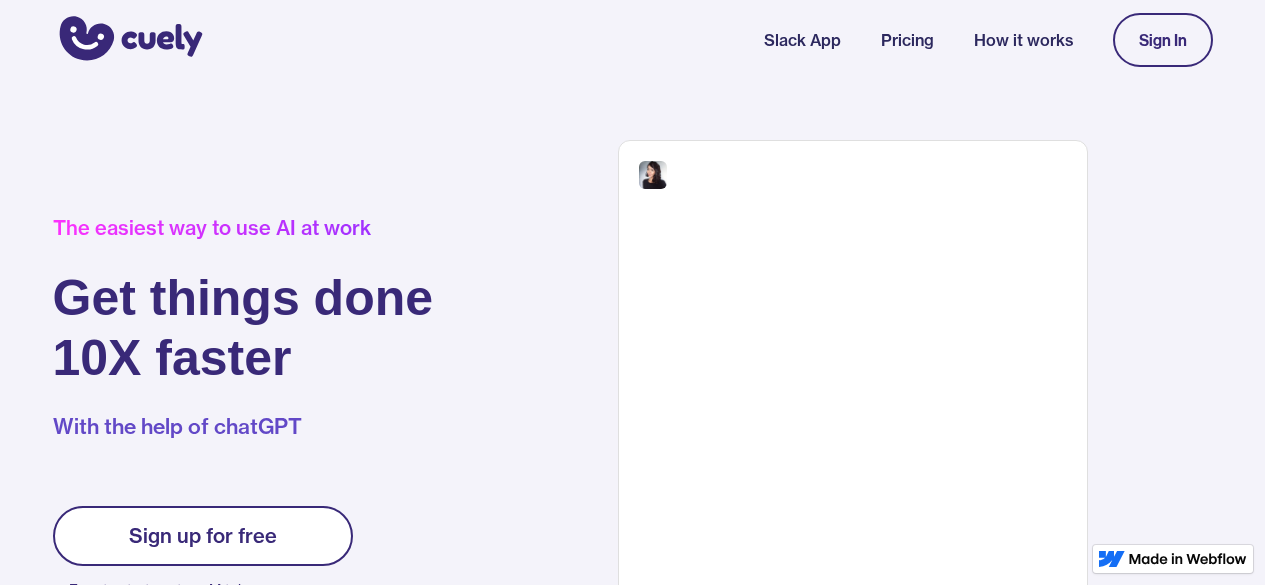 scroll, scrollTop: 0, scrollLeft: 0, axis: both 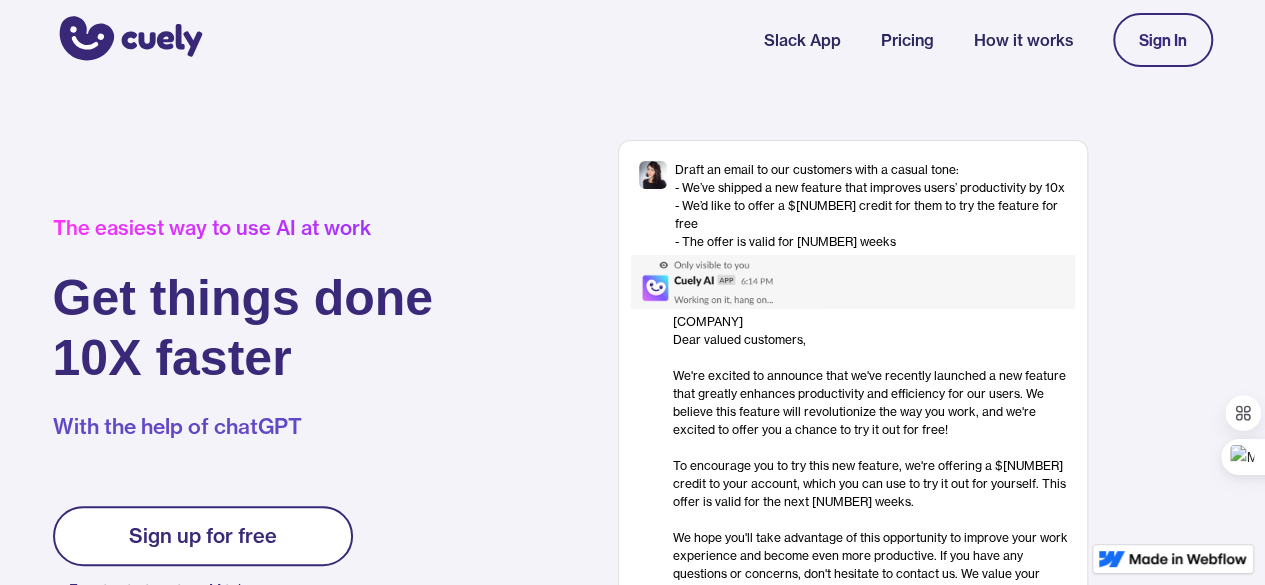click on "How it works" at bounding box center (1023, 40) 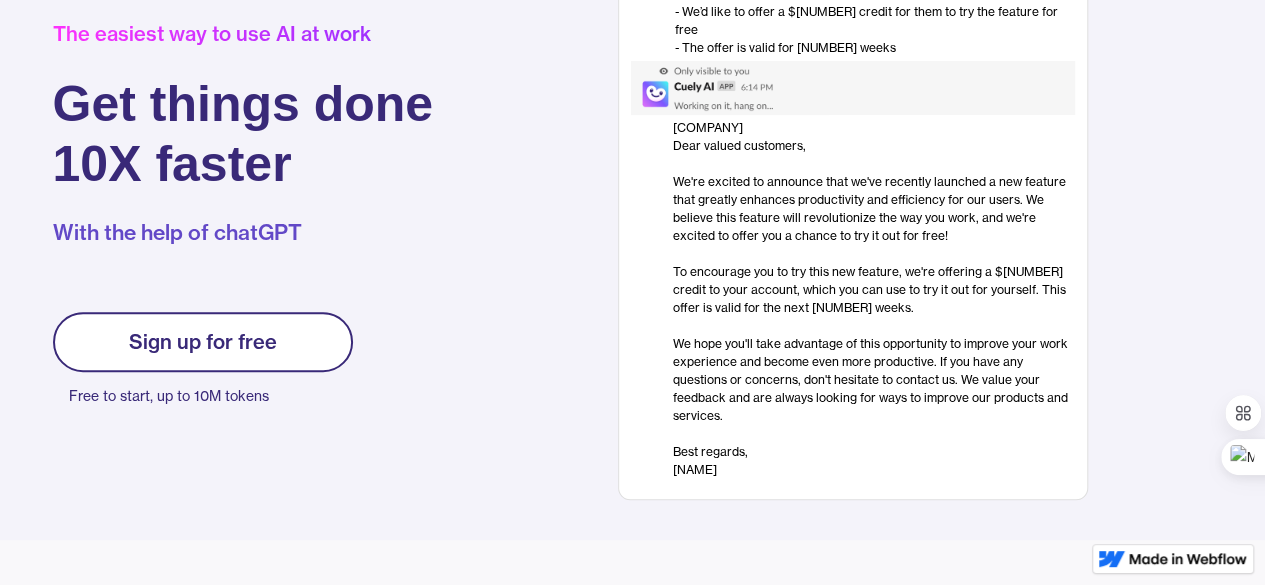 scroll, scrollTop: 0, scrollLeft: 0, axis: both 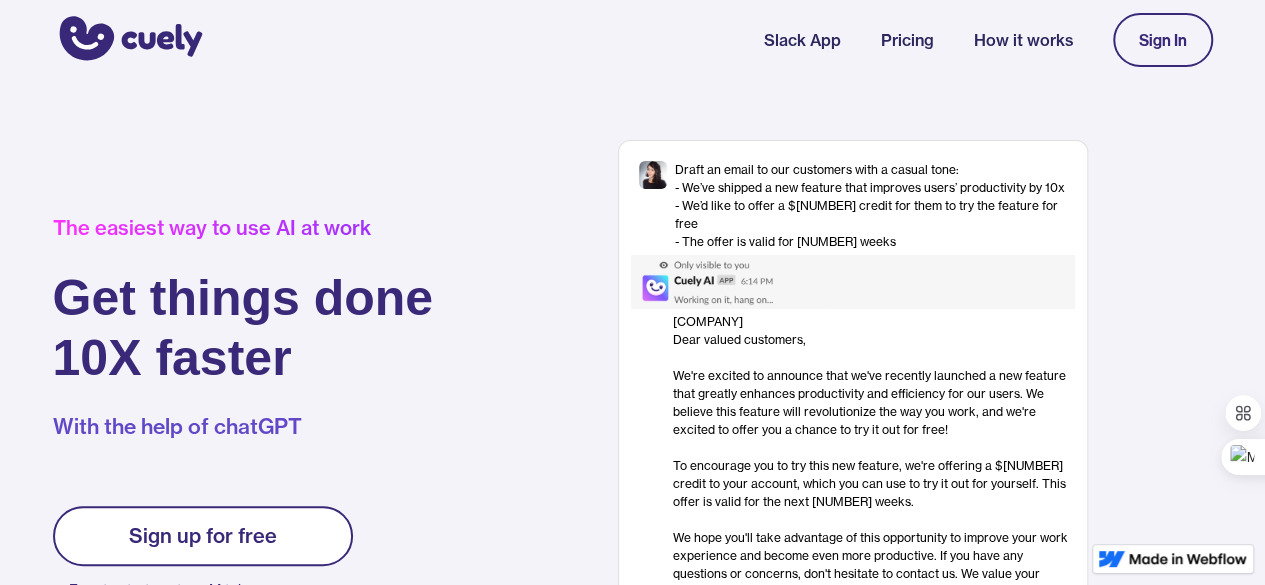 click on "Pricing" at bounding box center [907, 40] 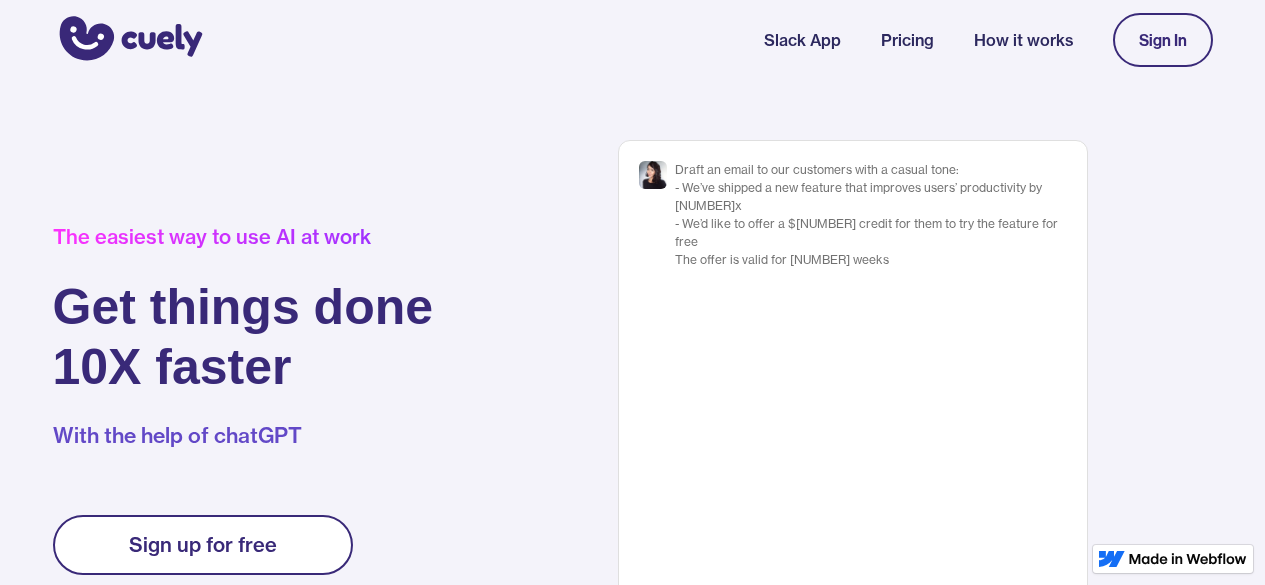 scroll, scrollTop: 0, scrollLeft: 0, axis: both 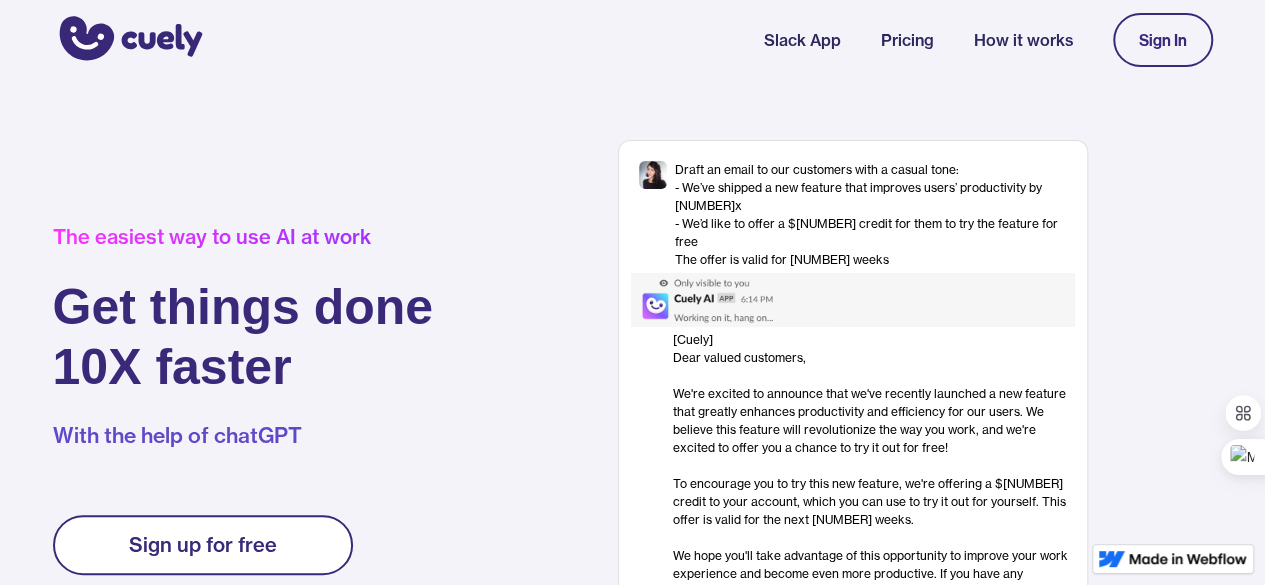 click on "Sign In" at bounding box center [1163, 40] 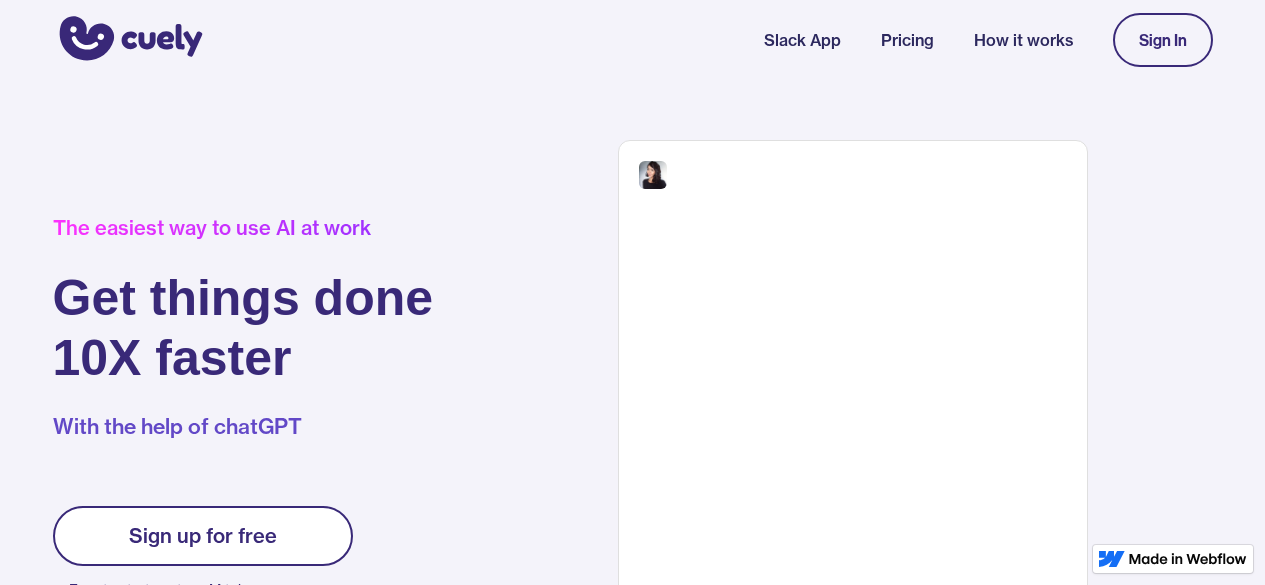 scroll, scrollTop: 0, scrollLeft: 0, axis: both 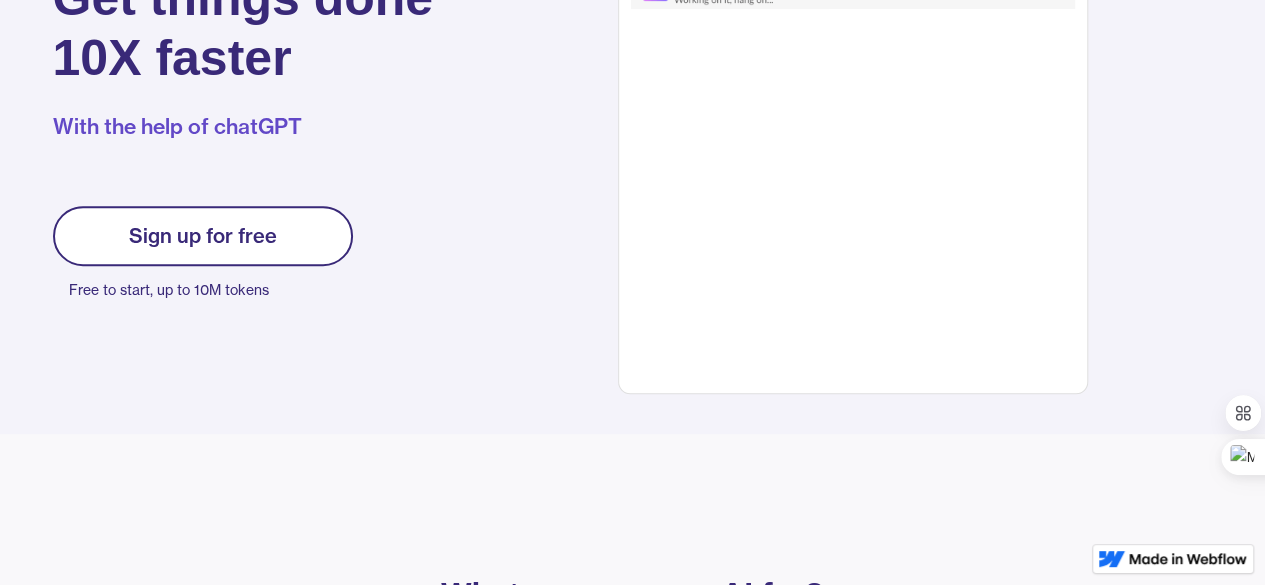 click on "Sign up for free" at bounding box center [203, 236] 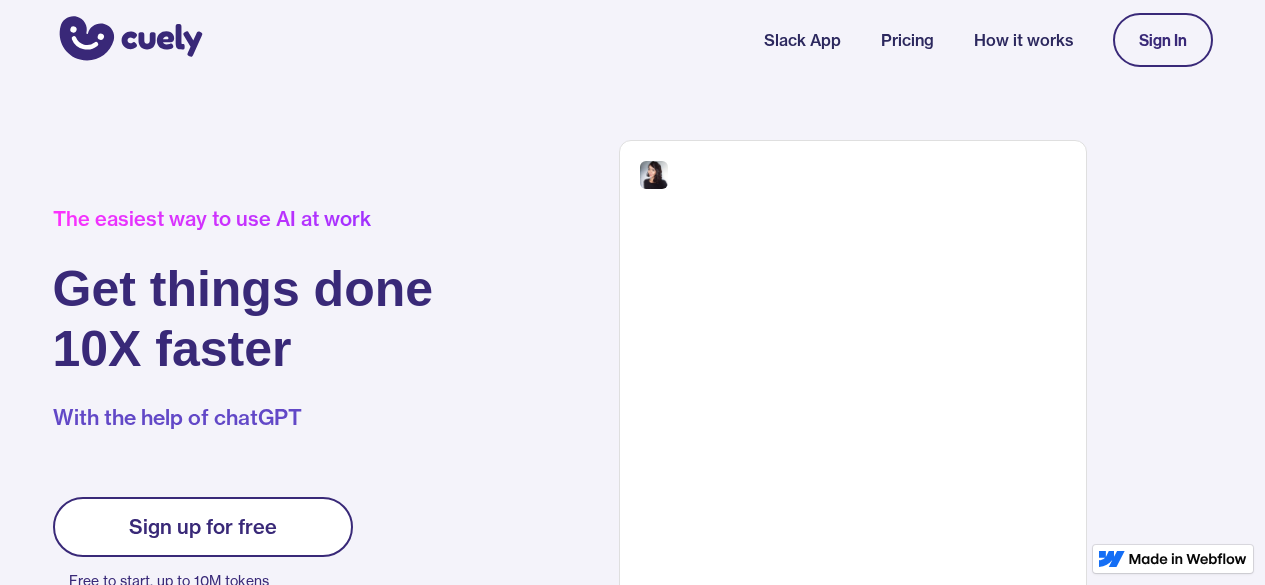 scroll, scrollTop: 0, scrollLeft: 0, axis: both 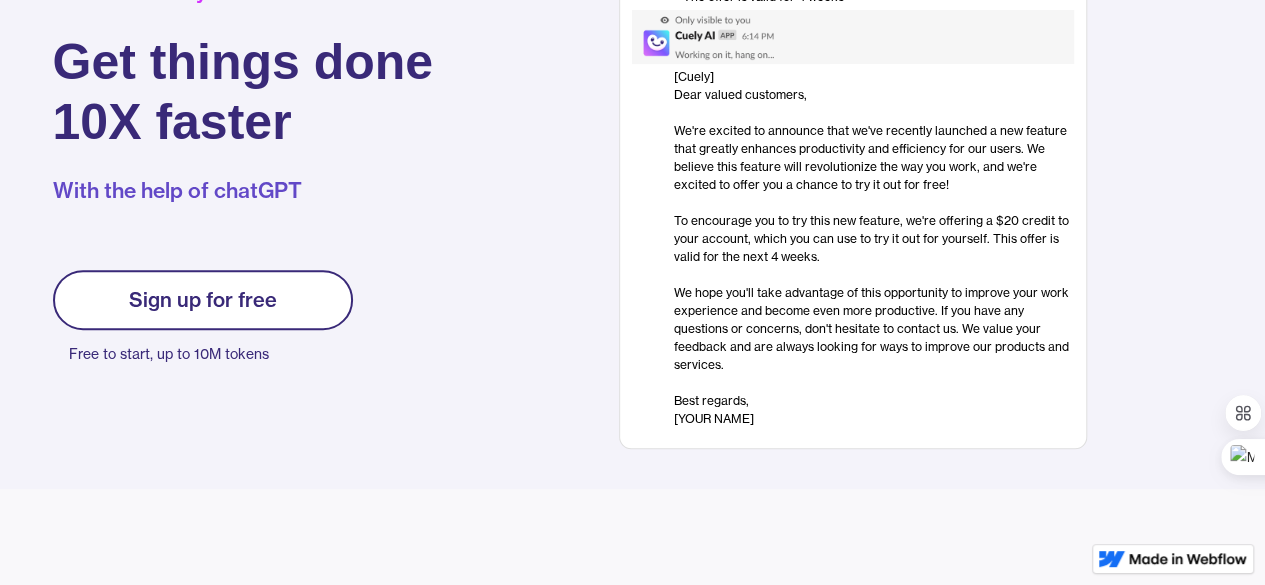 click on "Sign up for free" at bounding box center (203, 300) 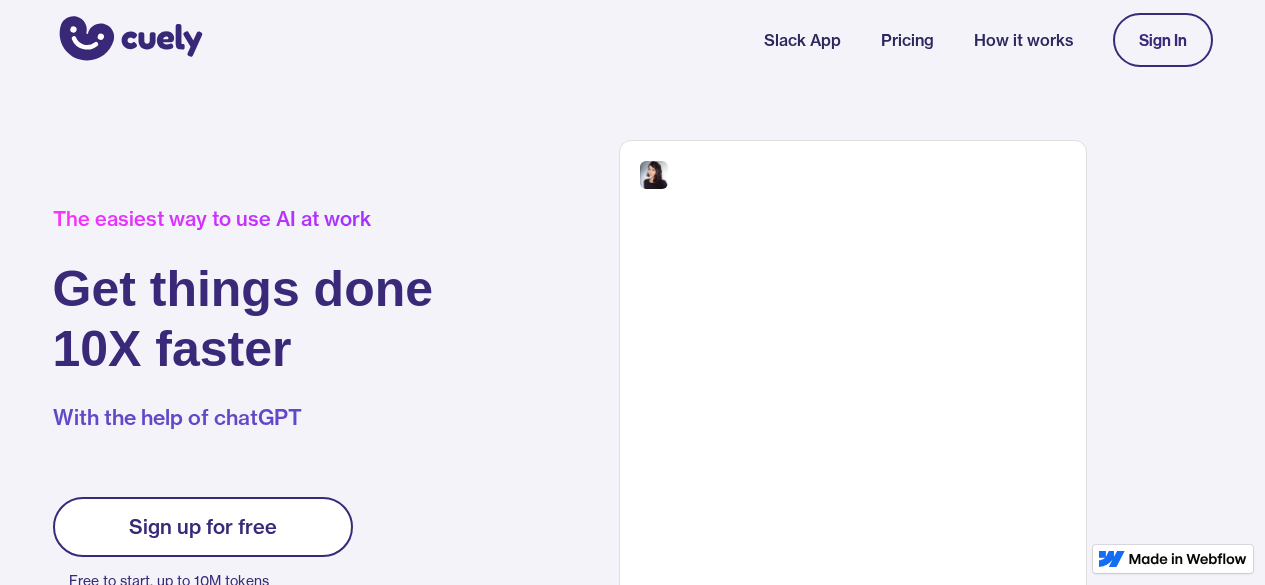 scroll, scrollTop: 300, scrollLeft: 0, axis: vertical 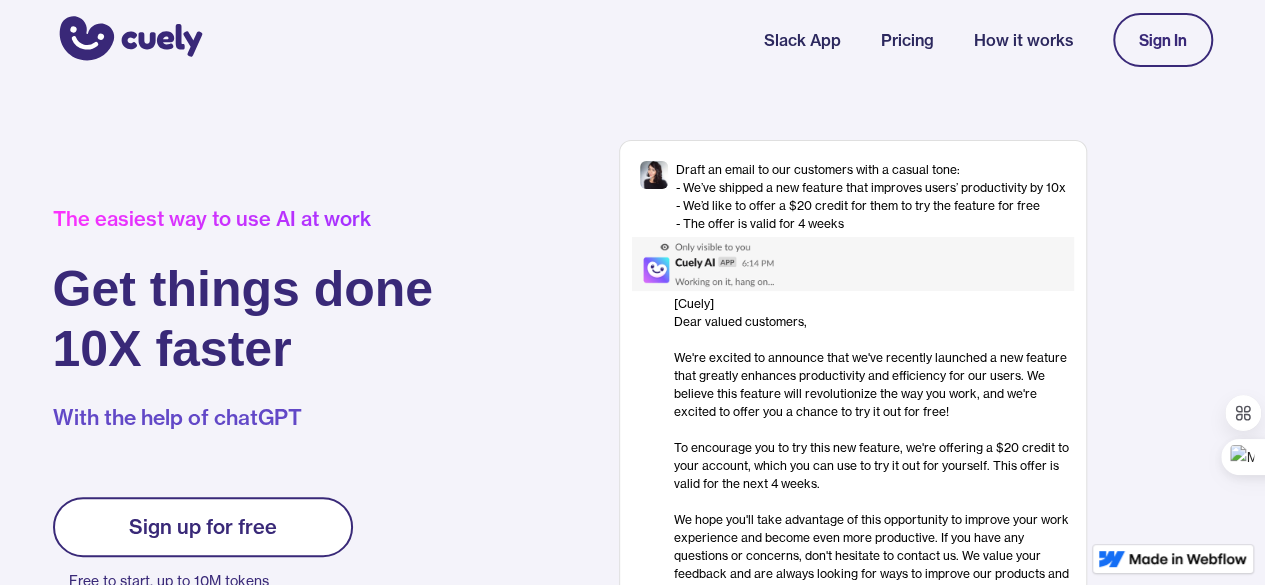 click on "Sign up for free" at bounding box center (203, 527) 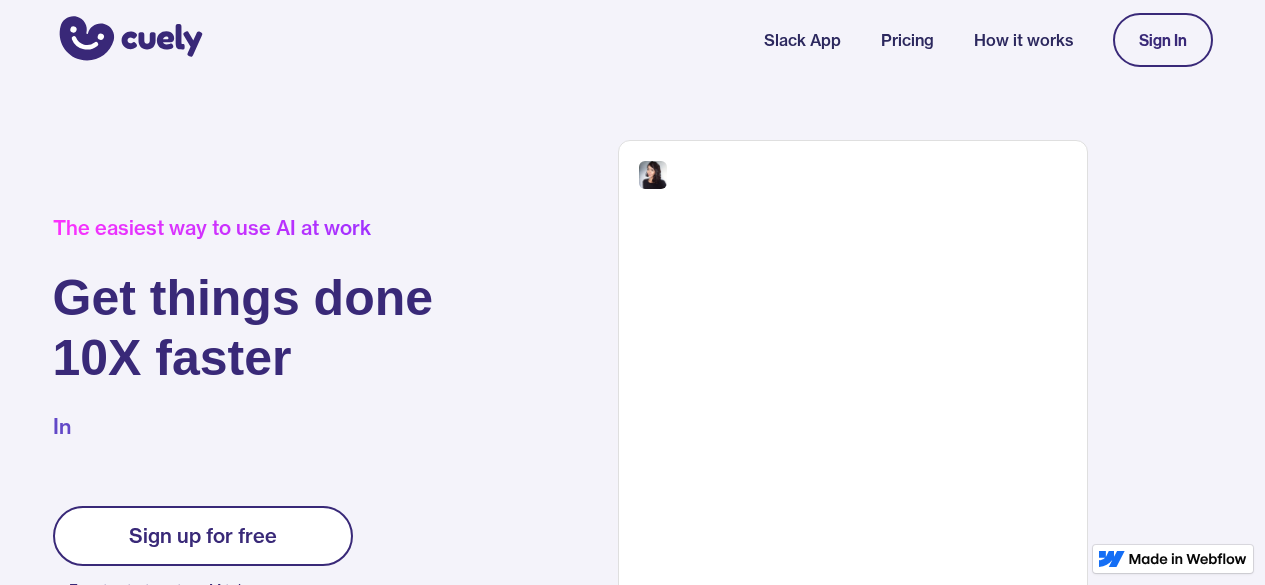 scroll, scrollTop: 0, scrollLeft: 0, axis: both 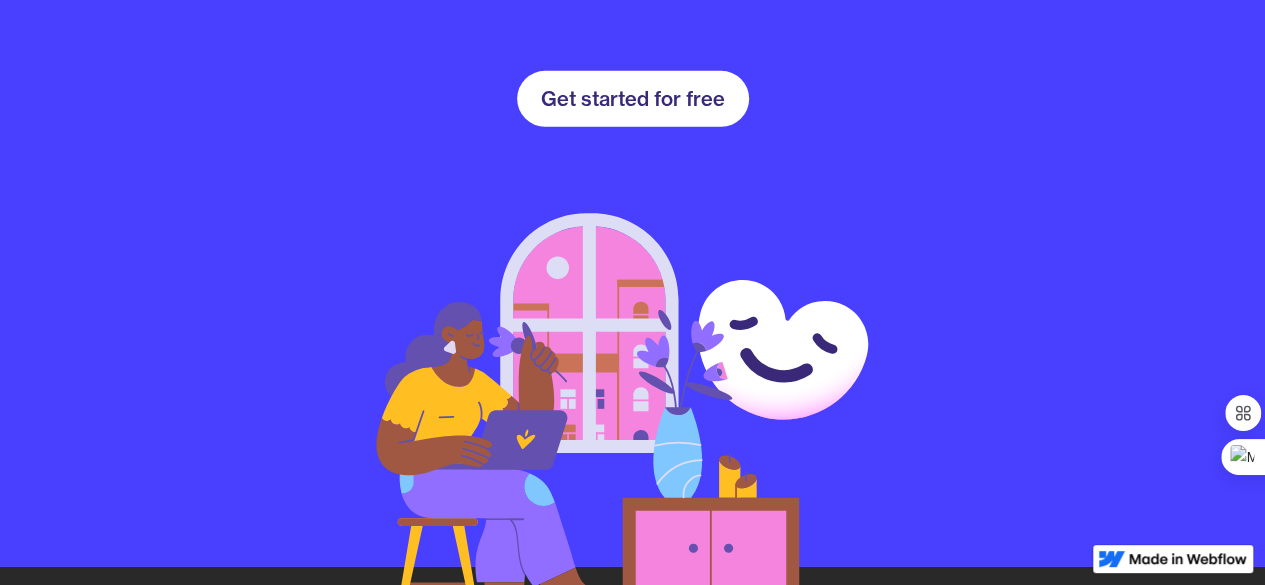click on "Get started for free" at bounding box center (633, 99) 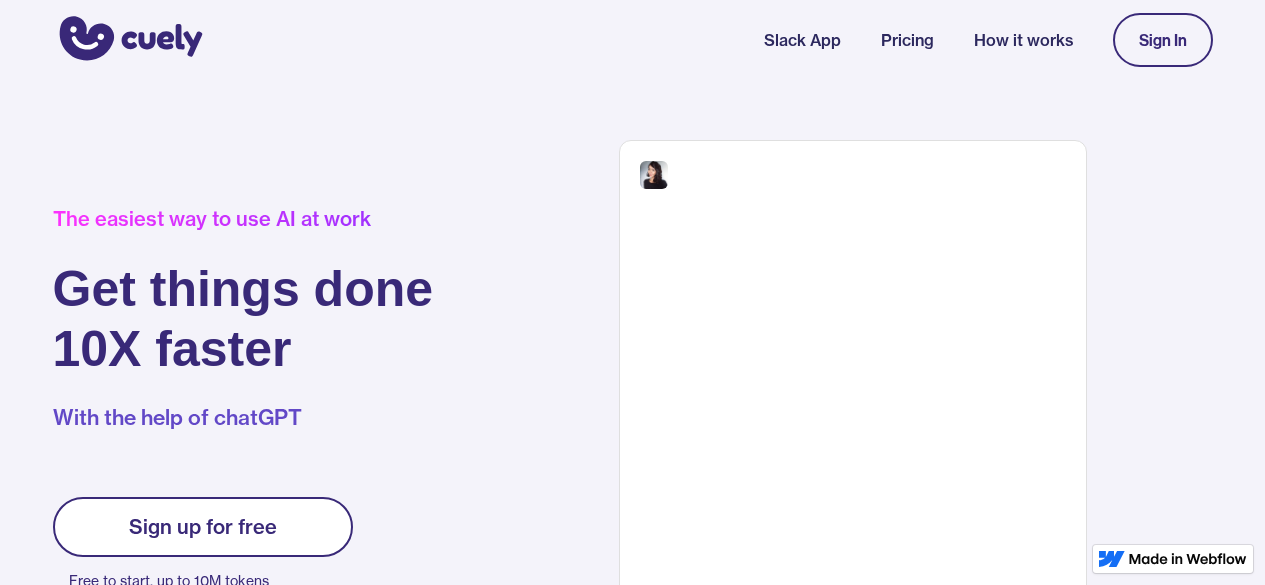 scroll, scrollTop: 300, scrollLeft: 0, axis: vertical 